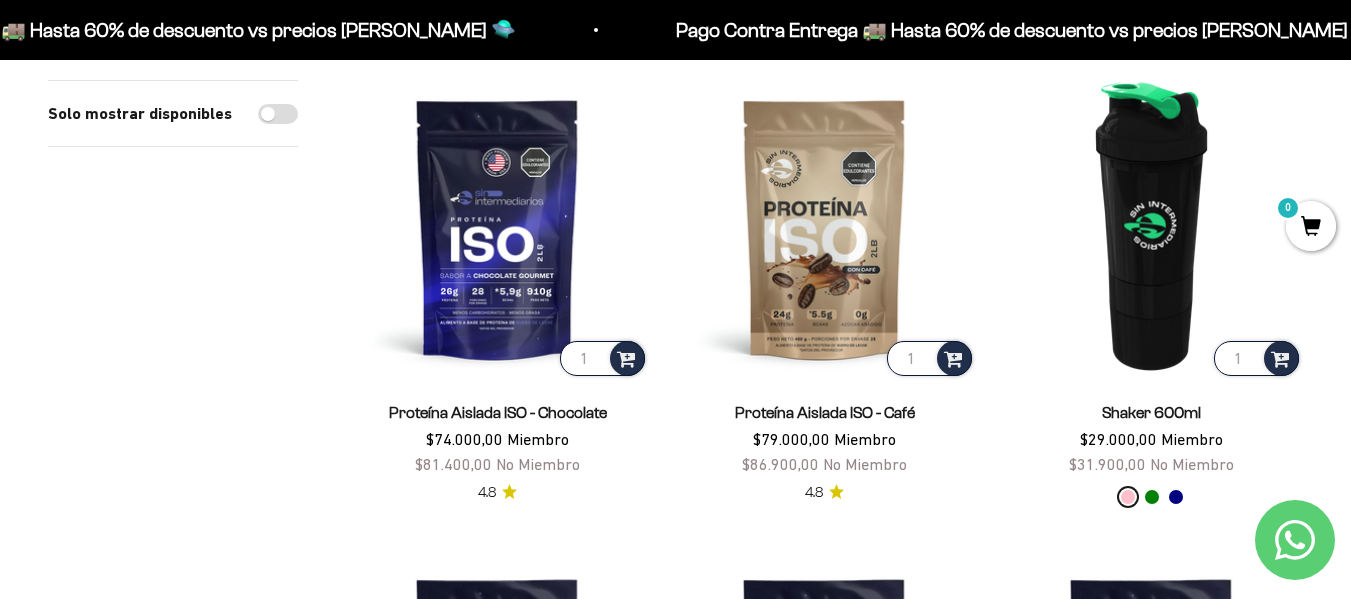 scroll, scrollTop: 1700, scrollLeft: 0, axis: vertical 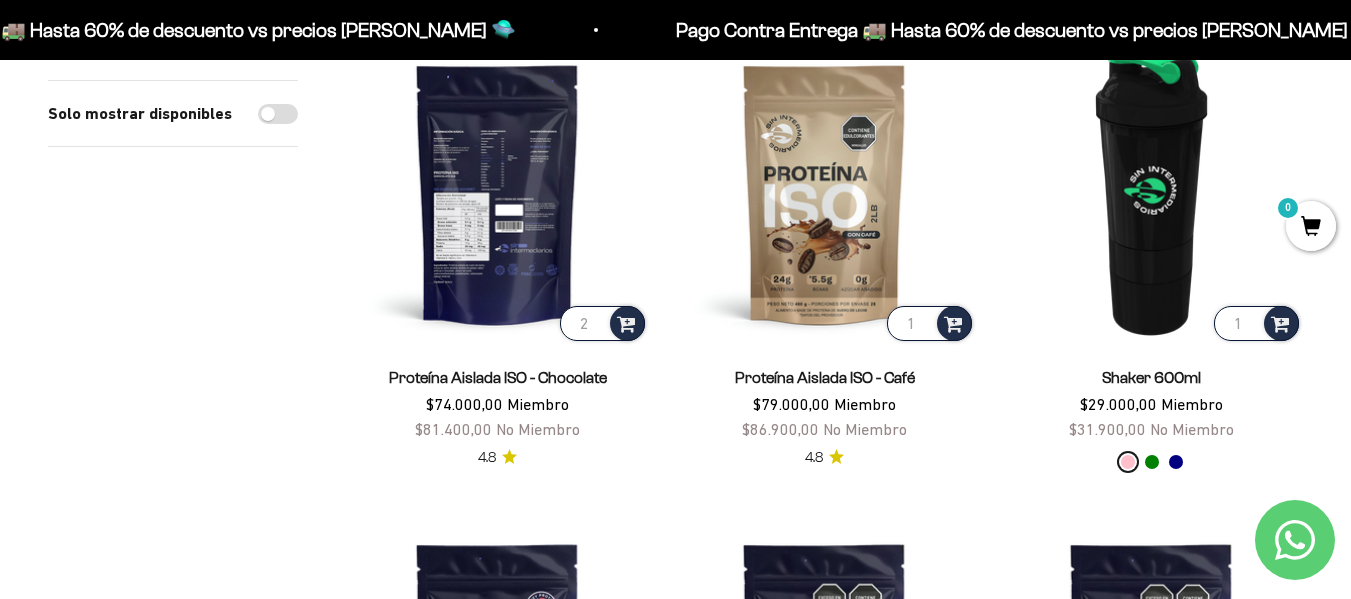 click on "2" at bounding box center (602, 323) 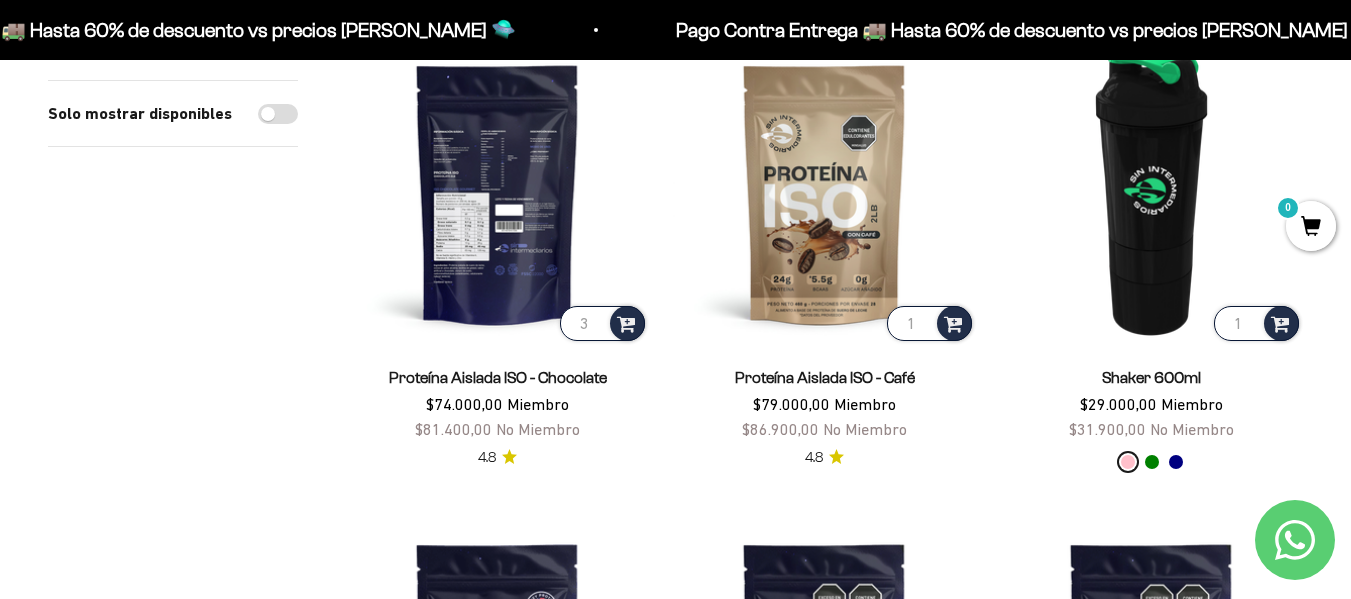 type on "3" 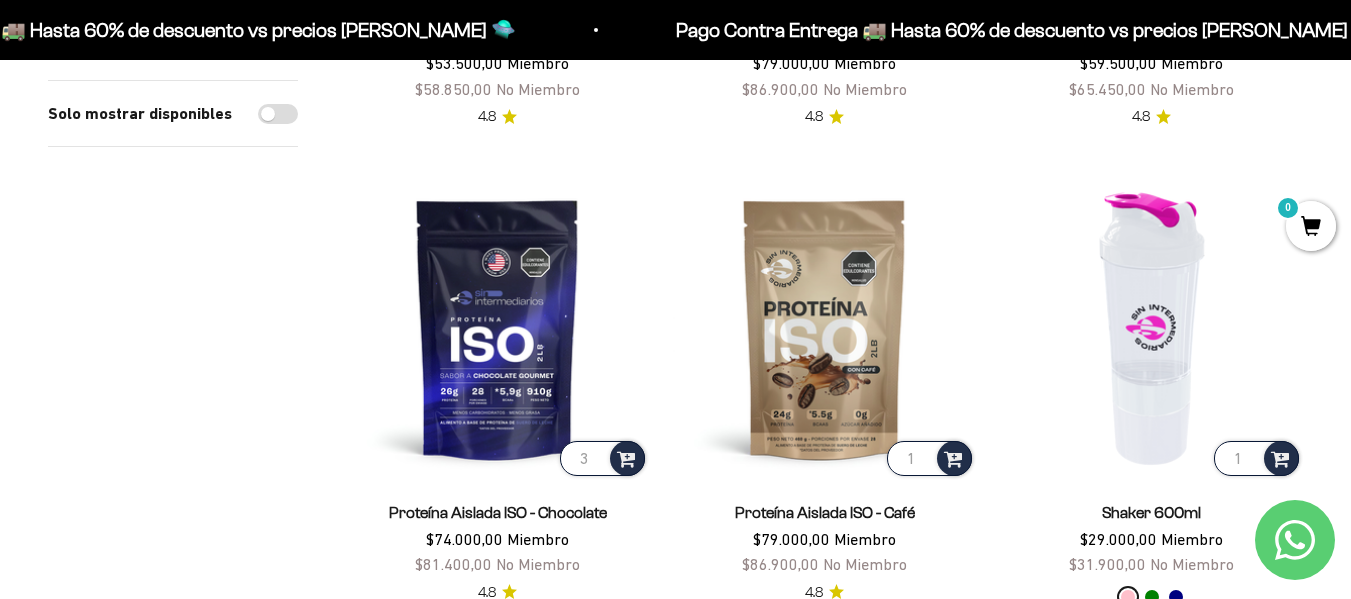 scroll, scrollTop: 1600, scrollLeft: 0, axis: vertical 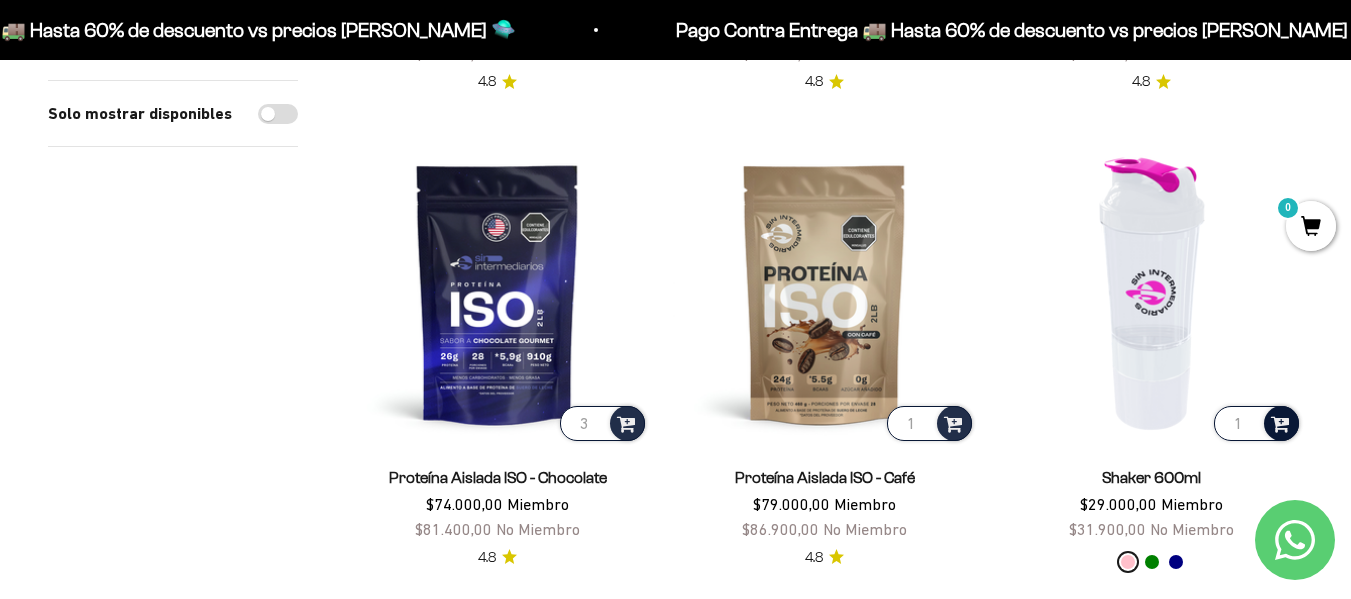 click at bounding box center (1280, 422) 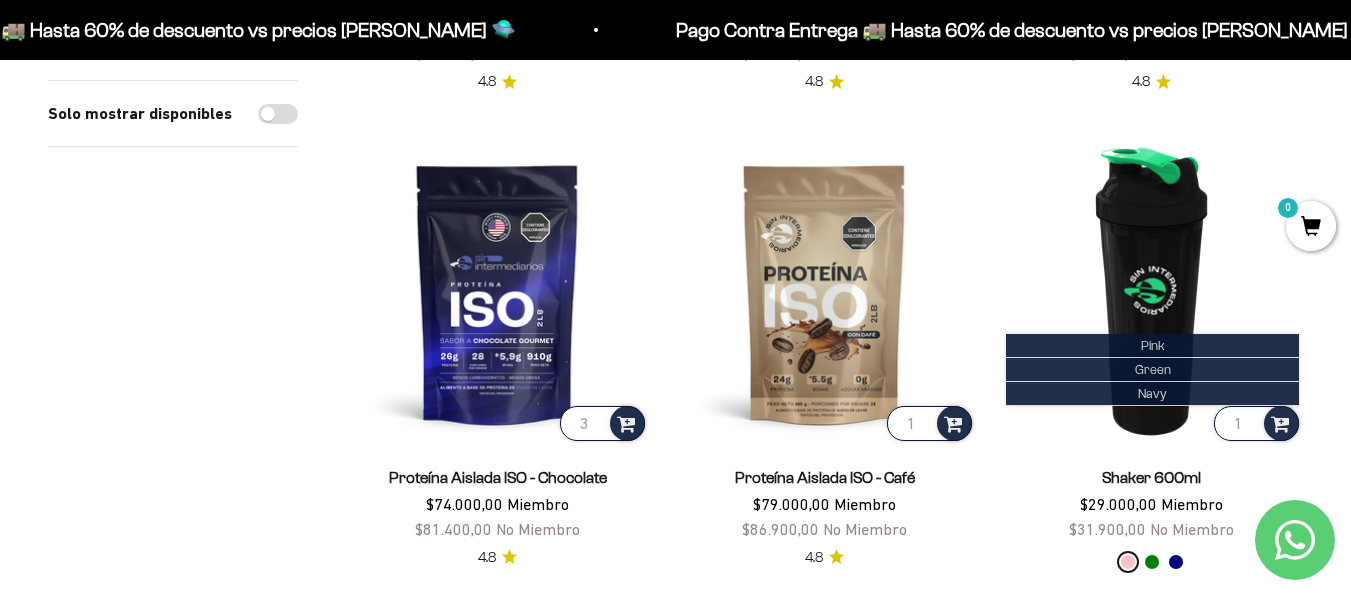 click on "Shaker 600ml $29.000,00   Miembro $31.900,00   No Miembro
Color
Pink
[PERSON_NAME]
Navy" at bounding box center (1151, 509) 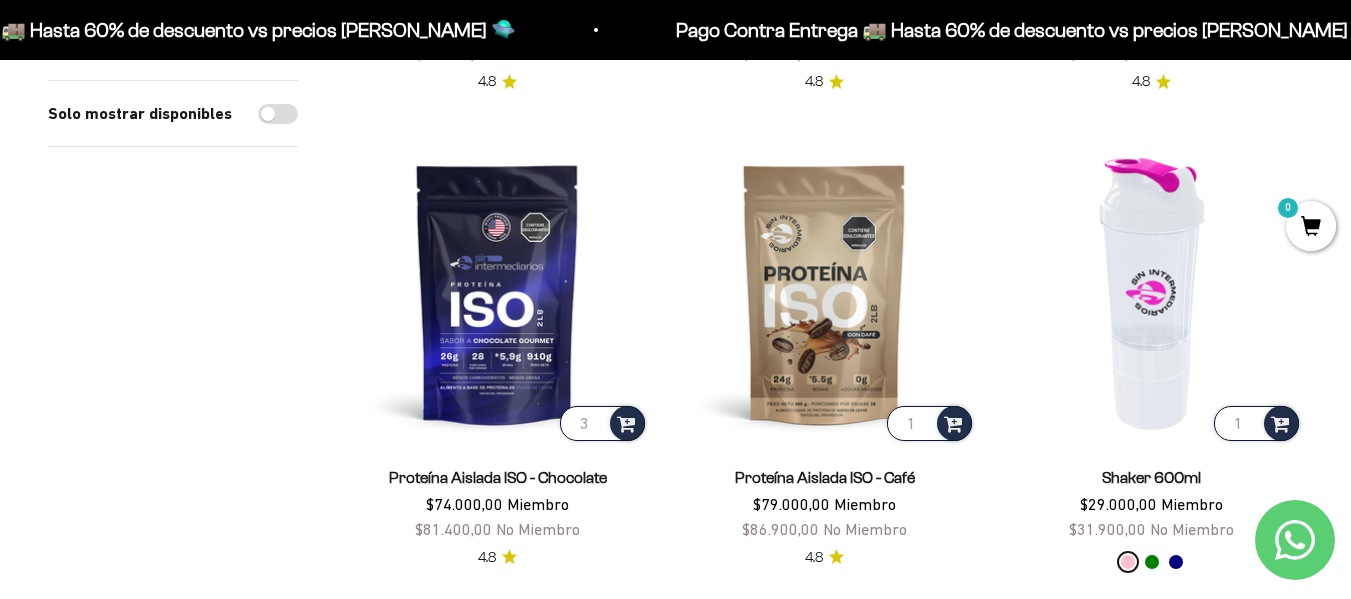 click on "1" at bounding box center (1256, 423) 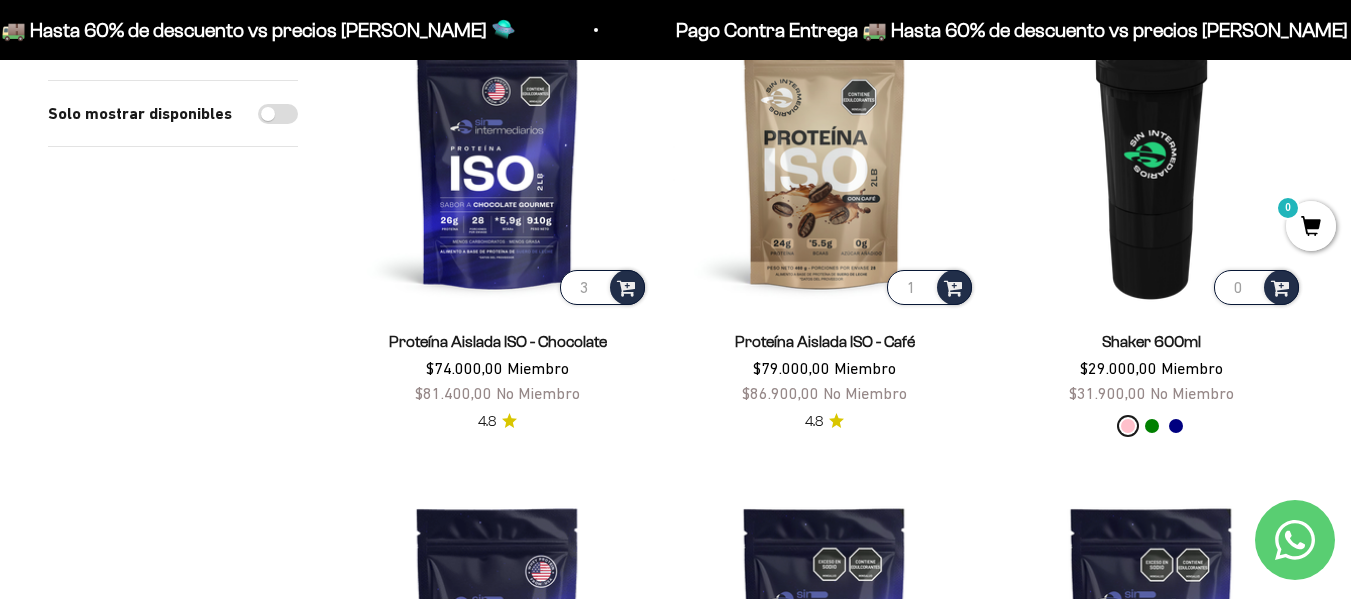 scroll, scrollTop: 1700, scrollLeft: 0, axis: vertical 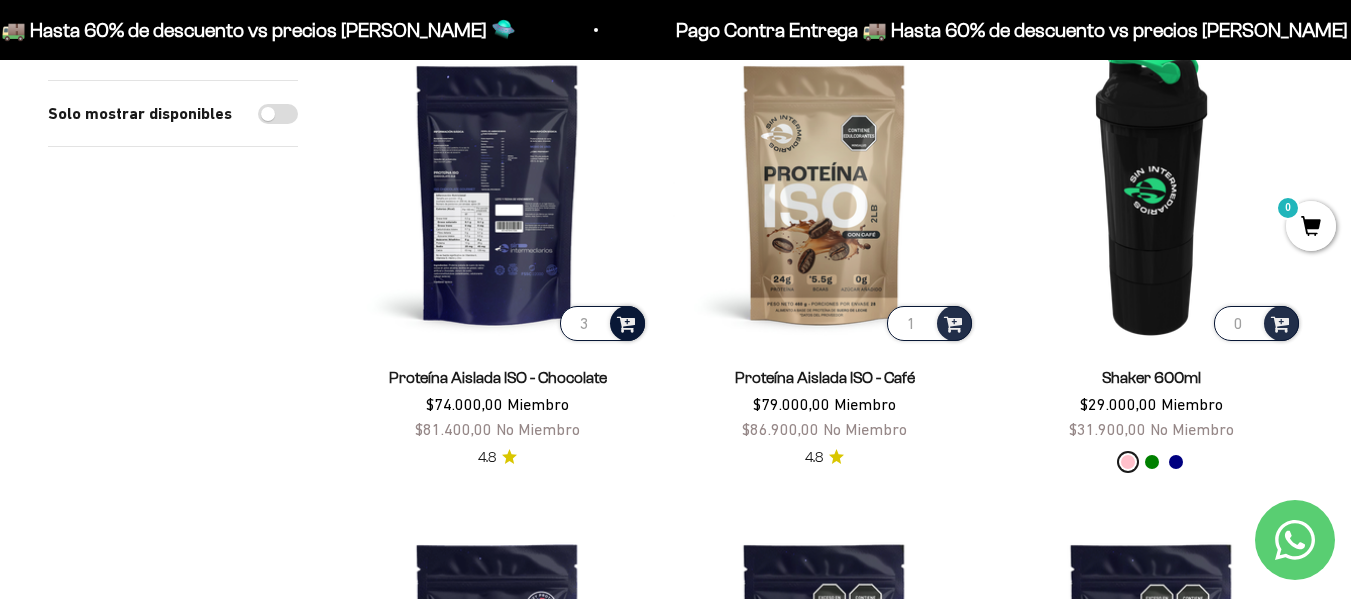 type on "0" 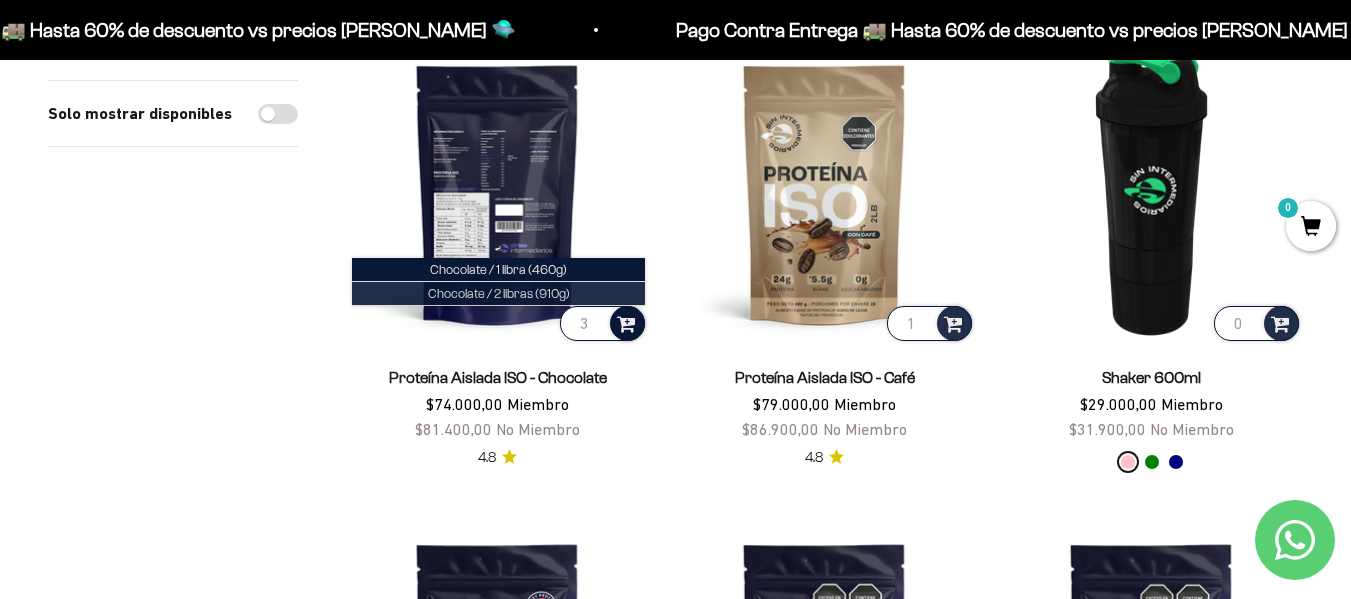 click on "Chocolate / 2 libras (910g)" at bounding box center [499, 293] 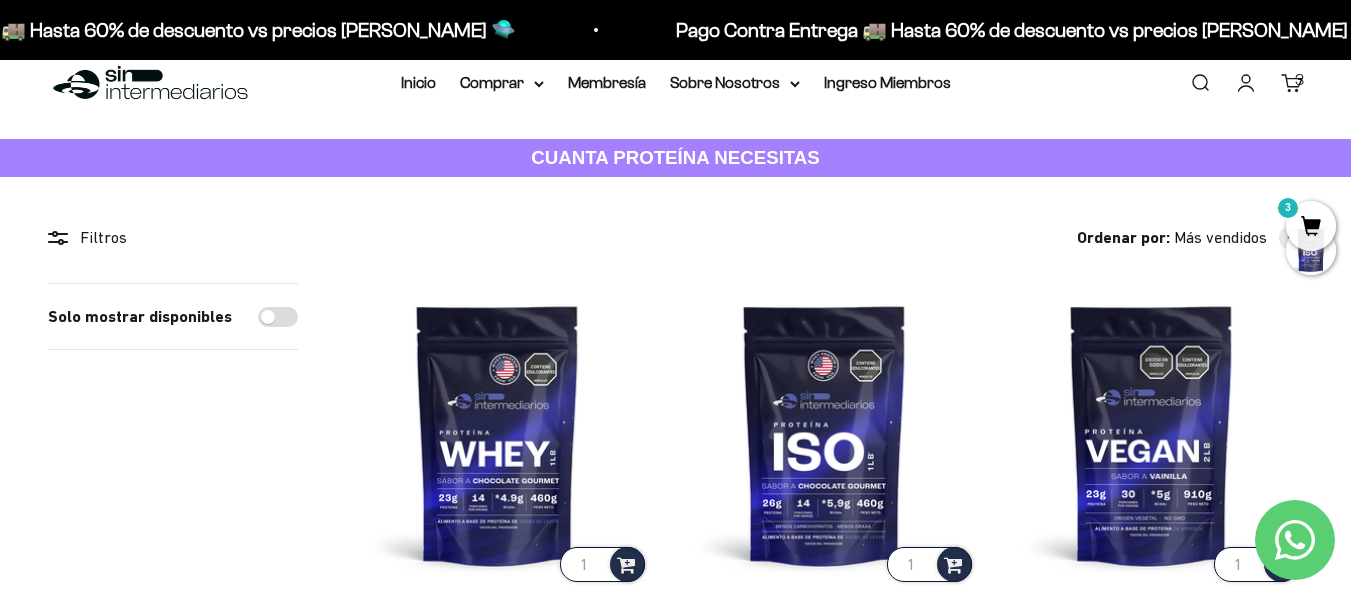 scroll, scrollTop: 0, scrollLeft: 0, axis: both 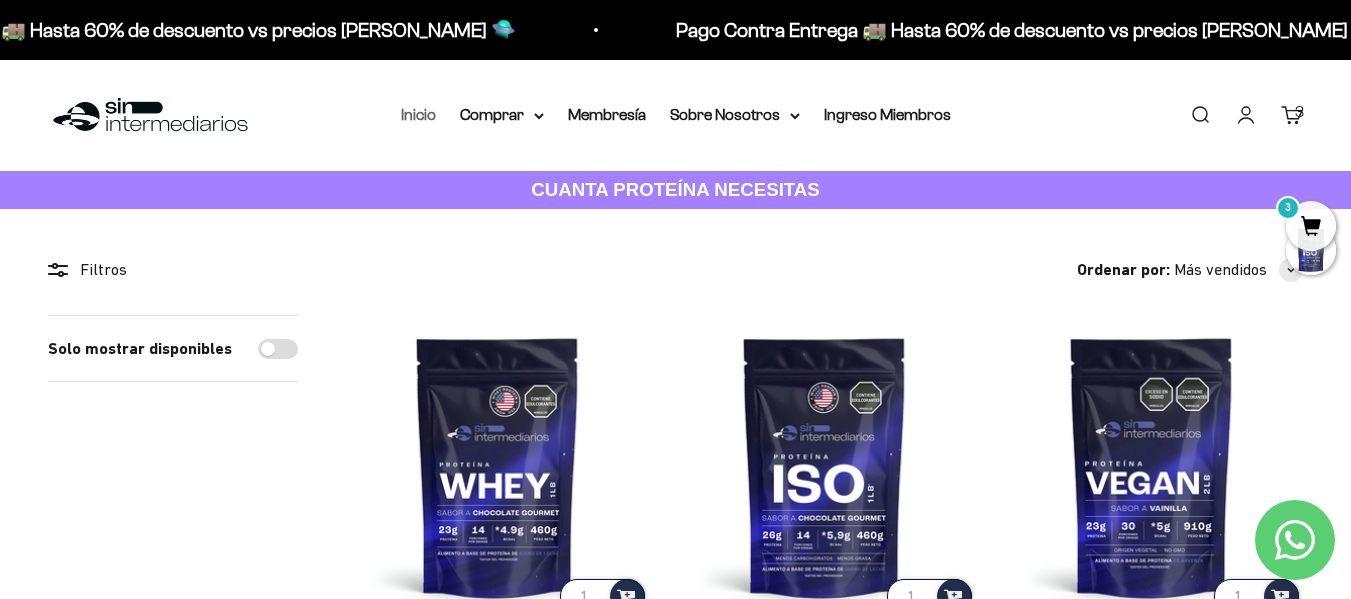 click on "Inicio" at bounding box center [418, 114] 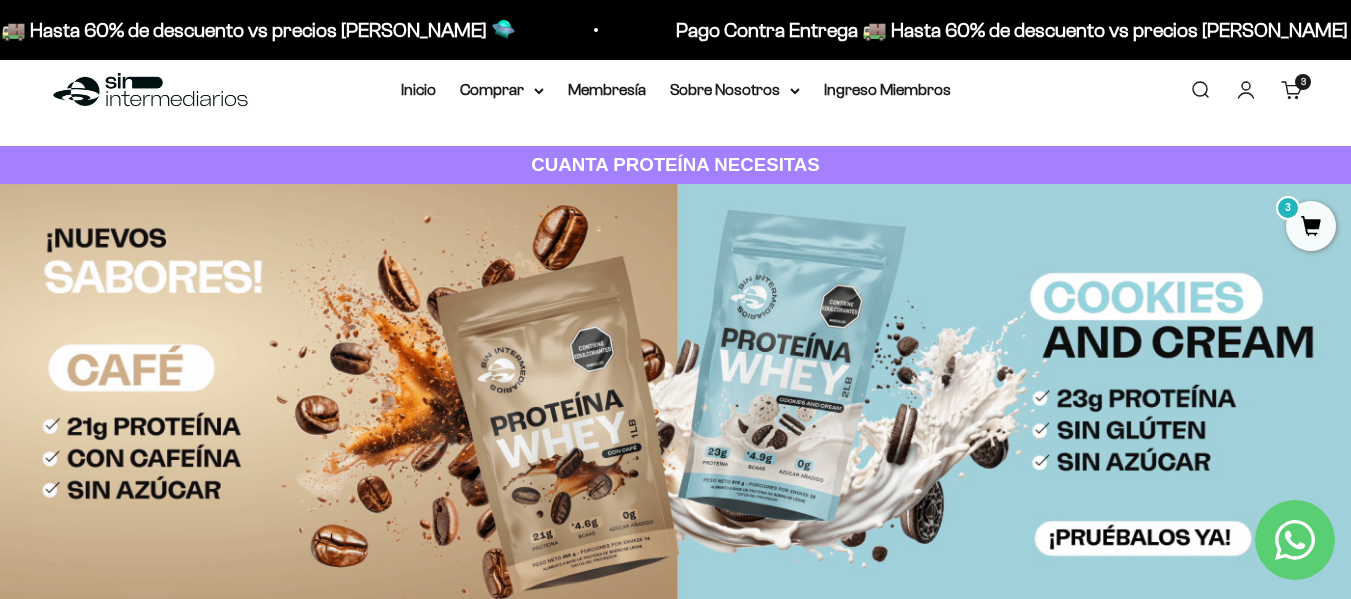 scroll, scrollTop: 0, scrollLeft: 0, axis: both 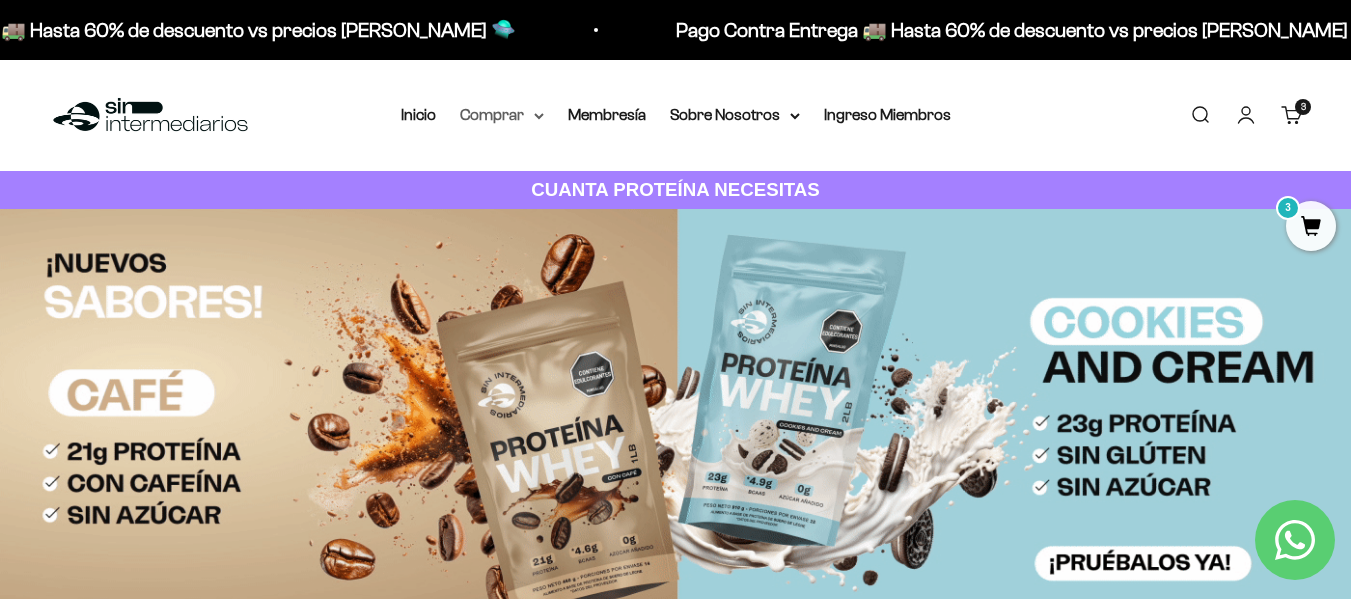 click on "Comprar" at bounding box center (502, 115) 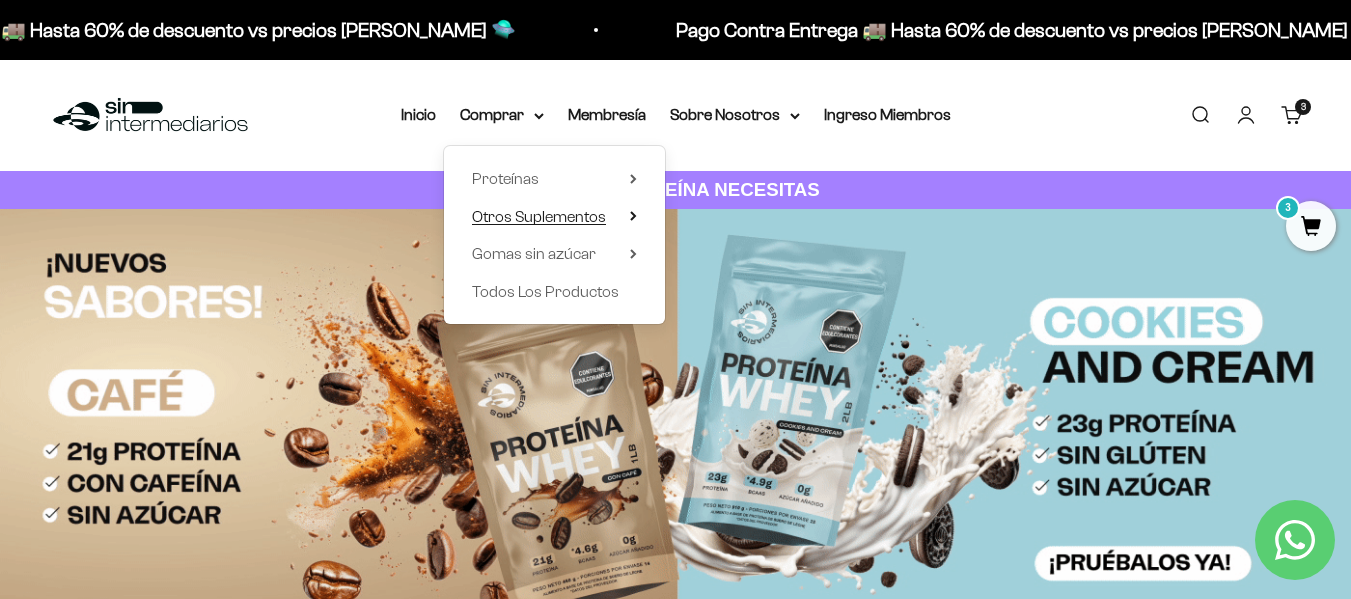 click on "Otros Suplementos" at bounding box center [539, 216] 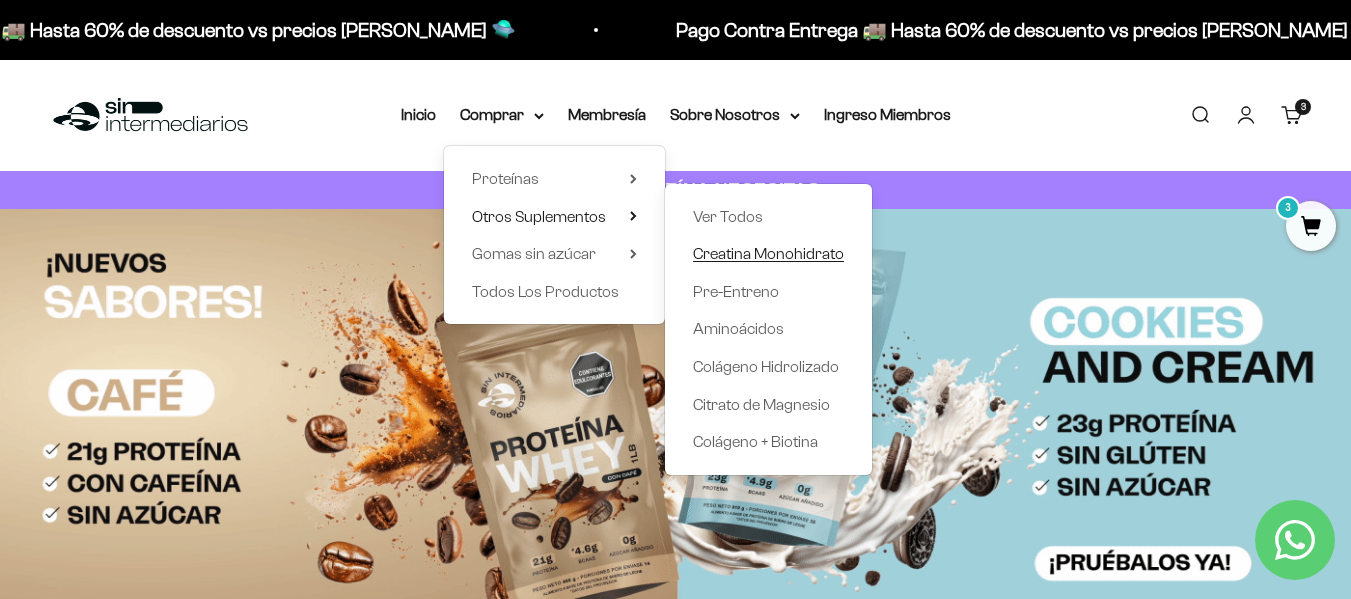 click on "Creatina Monohidrato" at bounding box center (768, 253) 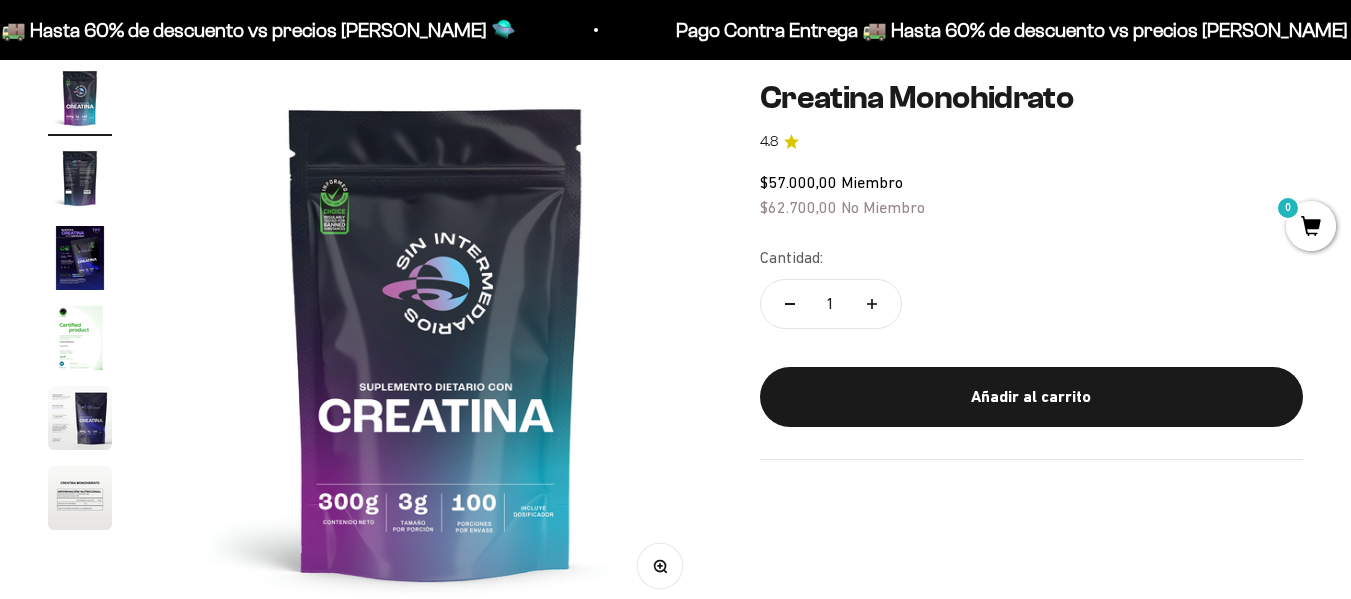 scroll, scrollTop: 200, scrollLeft: 0, axis: vertical 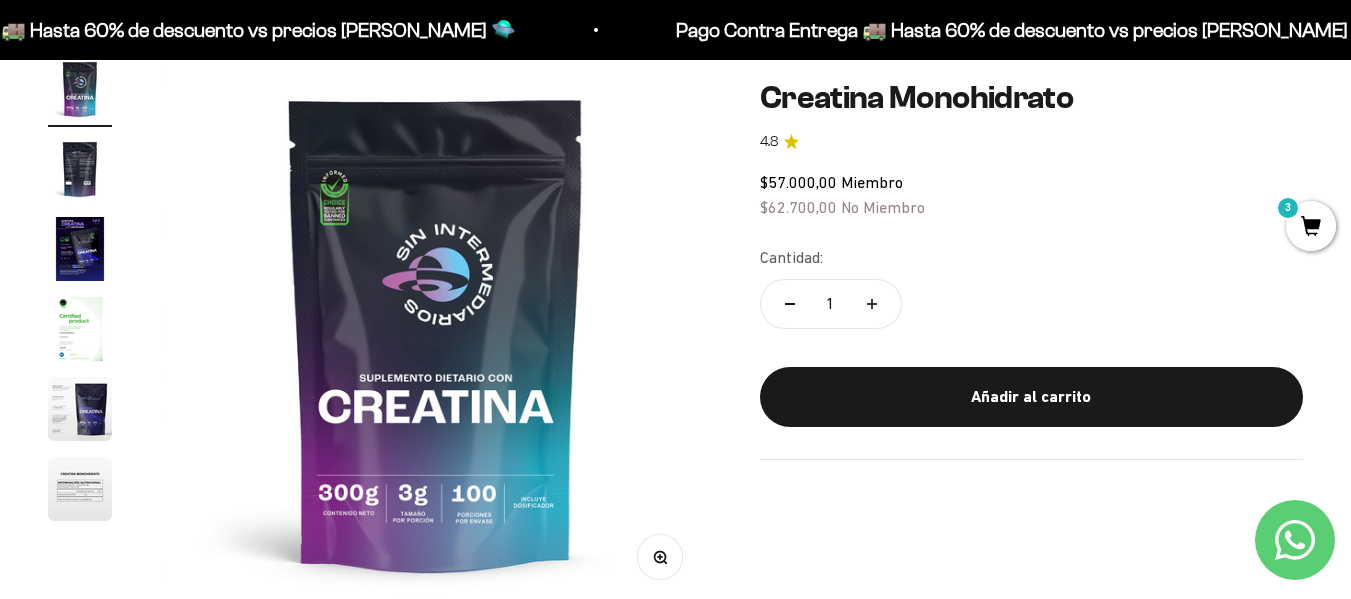 click 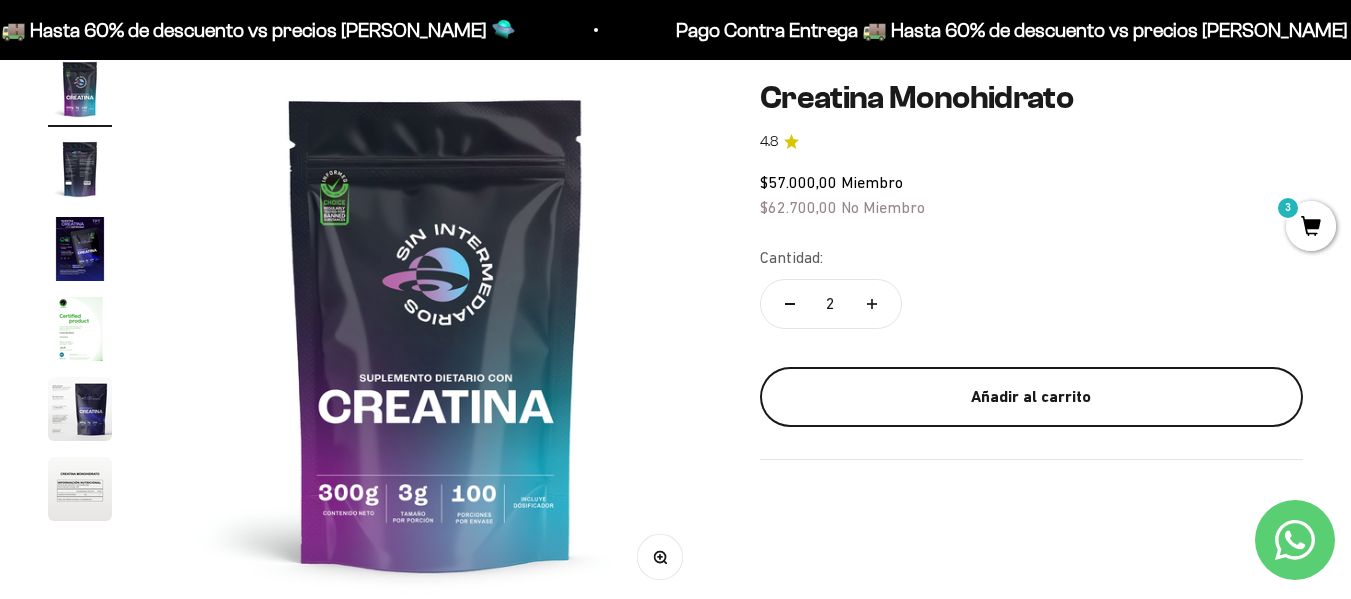 click on "Añadir al carrito" at bounding box center (1031, 397) 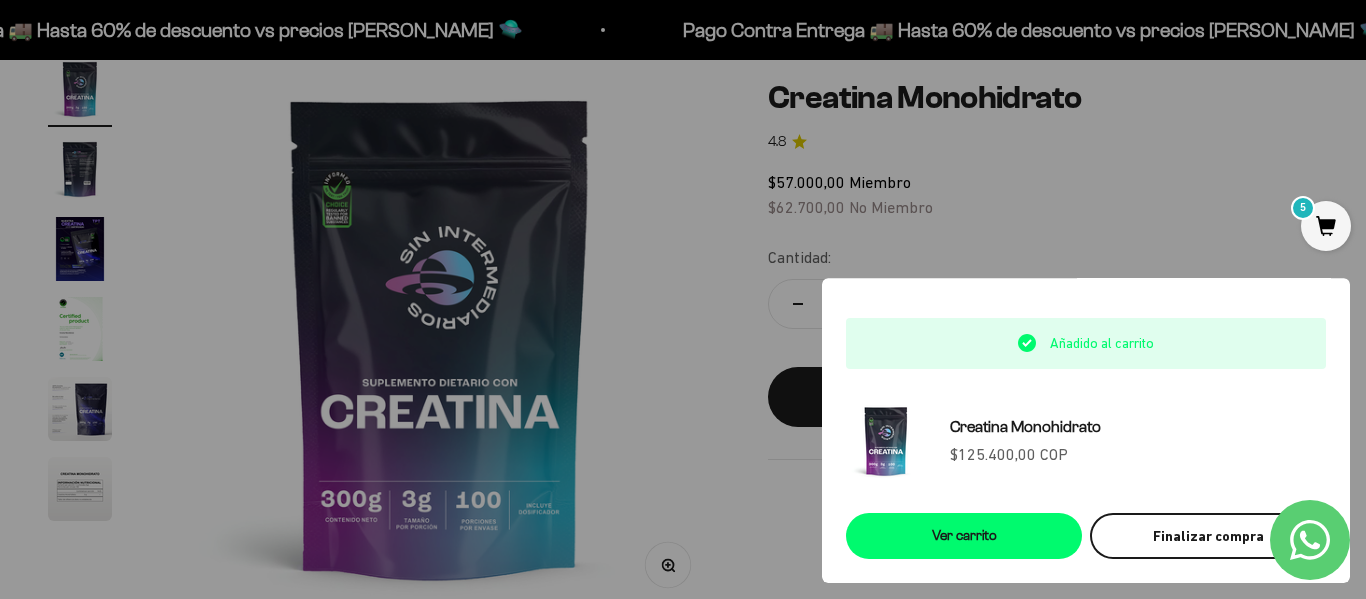 click on "Finalizar compra" at bounding box center [1208, 536] 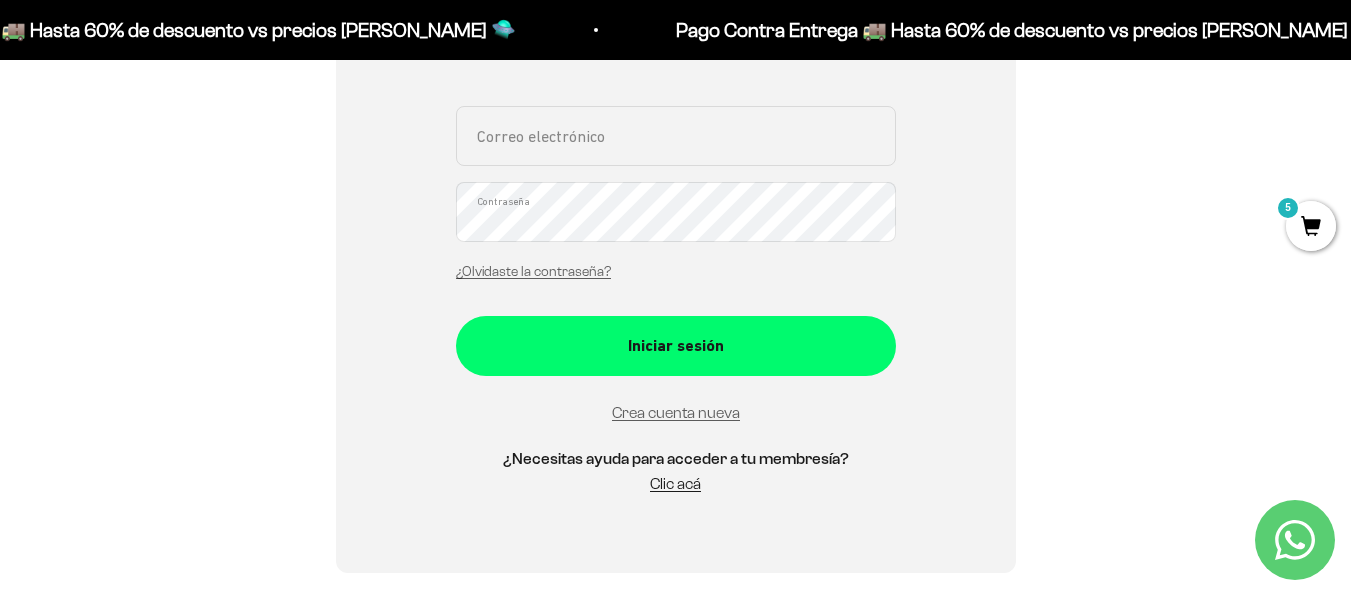scroll, scrollTop: 400, scrollLeft: 0, axis: vertical 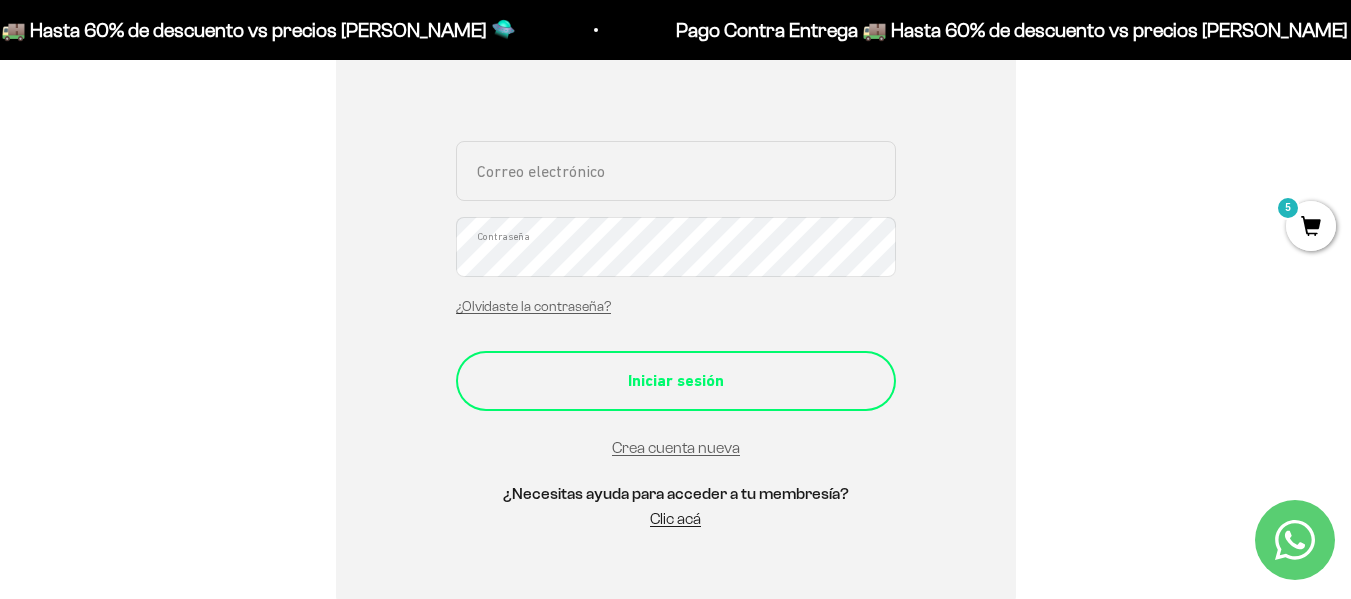 type on "irmazapataf@gmail.com" 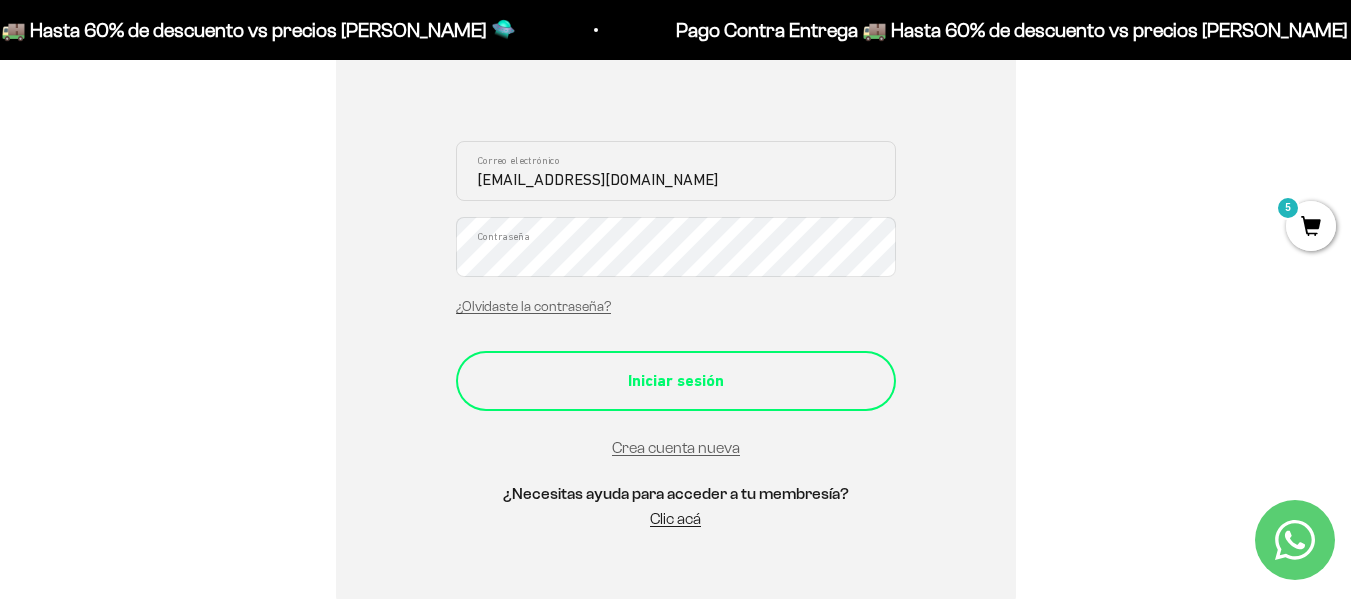 click on "Iniciar sesión" at bounding box center (676, 381) 